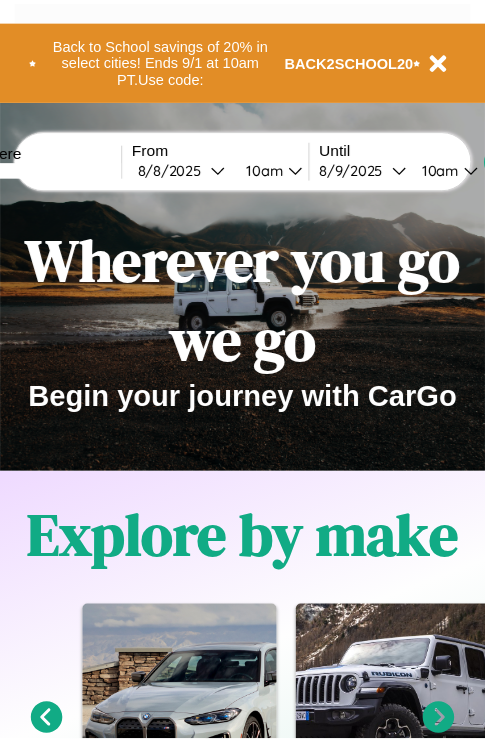 scroll, scrollTop: 0, scrollLeft: 0, axis: both 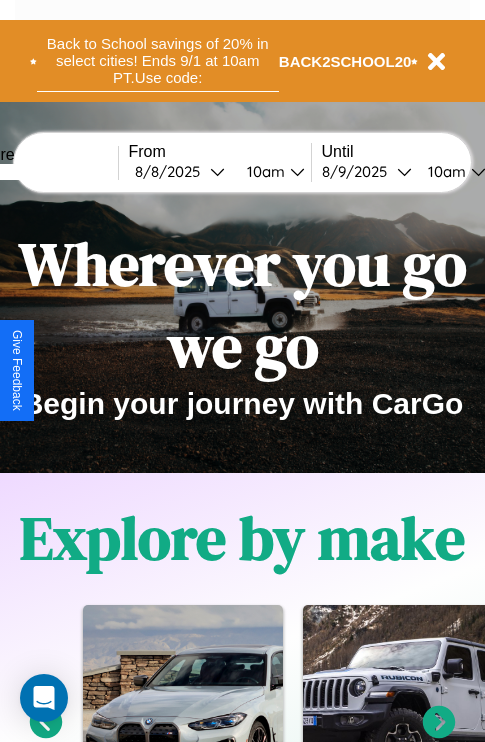 click on "Back to School savings of 20% in select cities! Ends 9/1 at 10am PT.  Use code:" at bounding box center (158, 61) 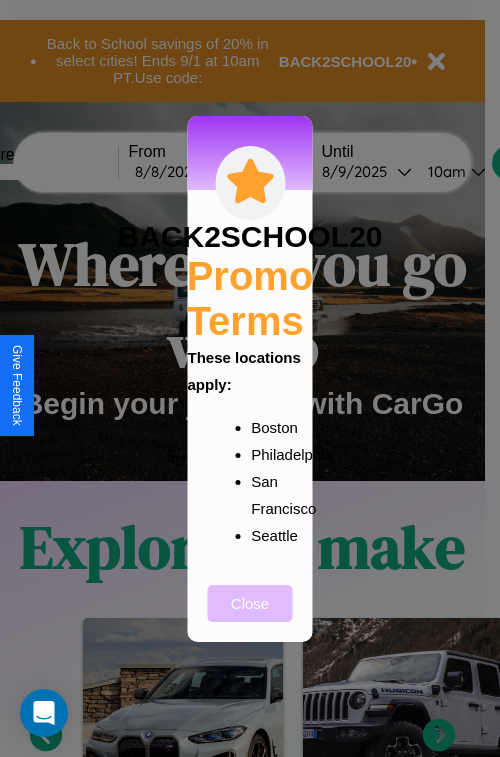 click on "Close" at bounding box center (250, 603) 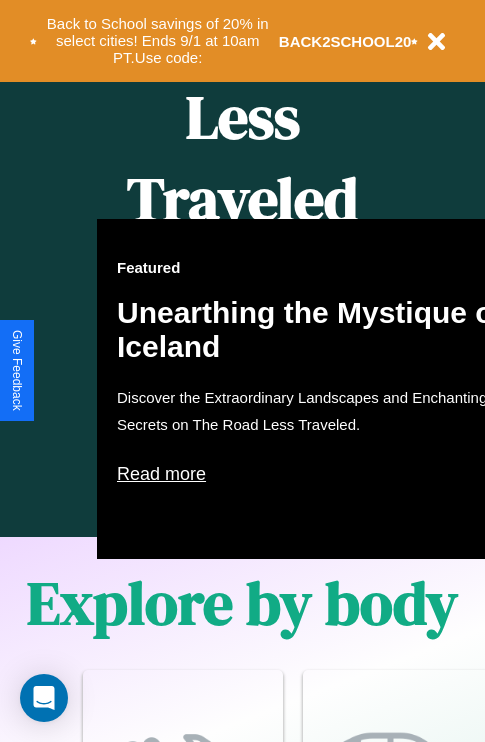 scroll, scrollTop: 1947, scrollLeft: 0, axis: vertical 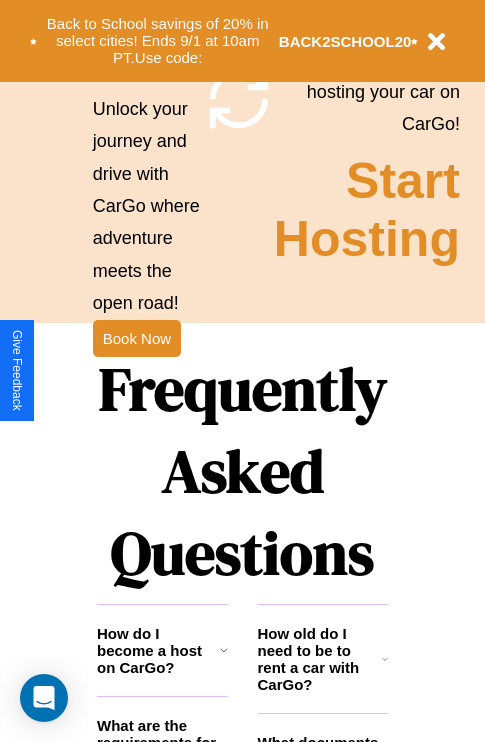 click on "Frequently Asked Questions" at bounding box center [242, 471] 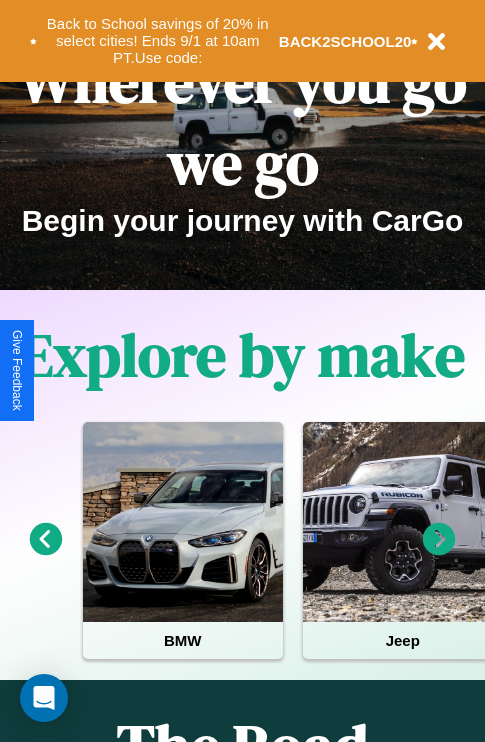scroll, scrollTop: 0, scrollLeft: 0, axis: both 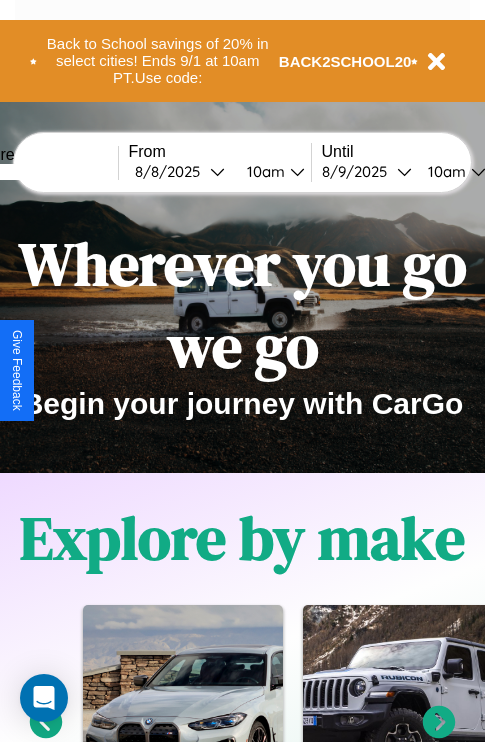 click at bounding box center (43, 172) 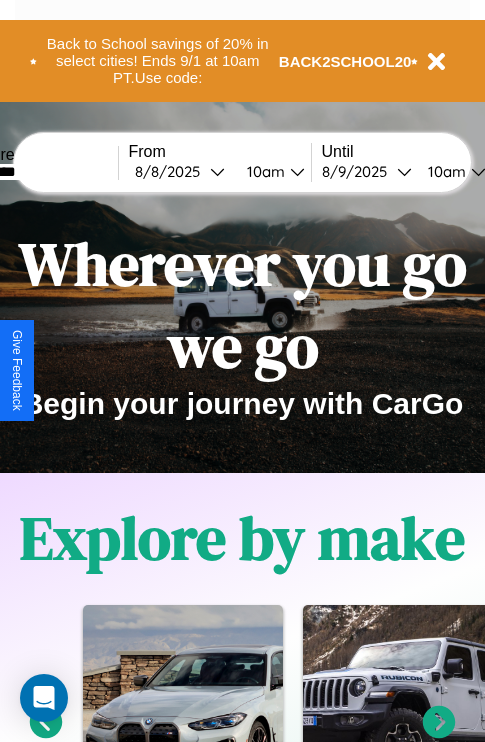 type on "********" 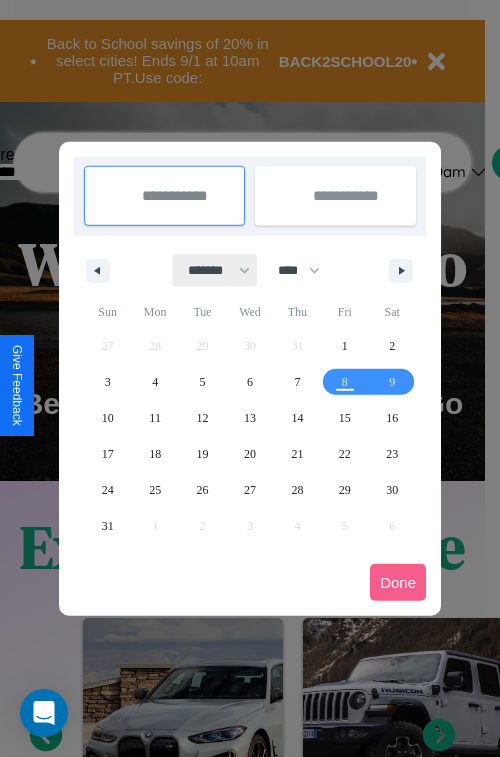 click on "******* ******** ***** ***** *** **** **** ****** ********* ******* ******** ********" at bounding box center (215, 270) 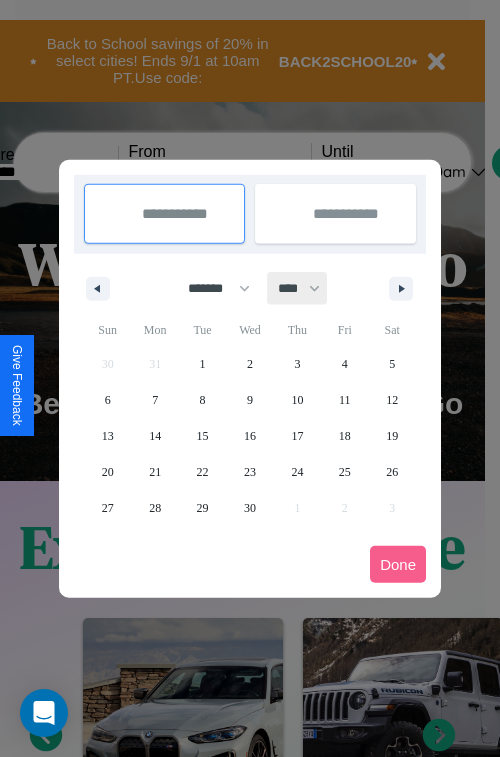 click on "**** **** **** **** **** **** **** **** **** **** **** **** **** **** **** **** **** **** **** **** **** **** **** **** **** **** **** **** **** **** **** **** **** **** **** **** **** **** **** **** **** **** **** **** **** **** **** **** **** **** **** **** **** **** **** **** **** **** **** **** **** **** **** **** **** **** **** **** **** **** **** **** **** **** **** **** **** **** **** **** **** **** **** **** **** **** **** **** **** **** **** **** **** **** **** **** **** **** **** **** **** **** **** **** **** **** **** **** **** **** **** **** **** **** **** **** **** **** **** **** ****" at bounding box center (298, 288) 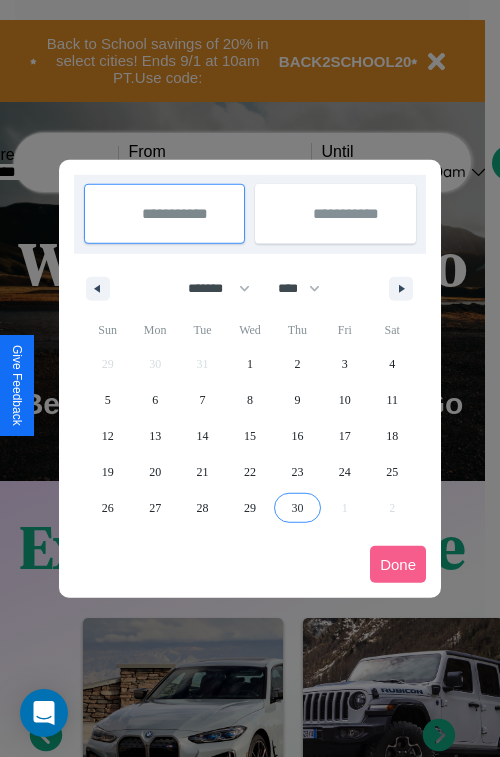 click on "30" at bounding box center [297, 508] 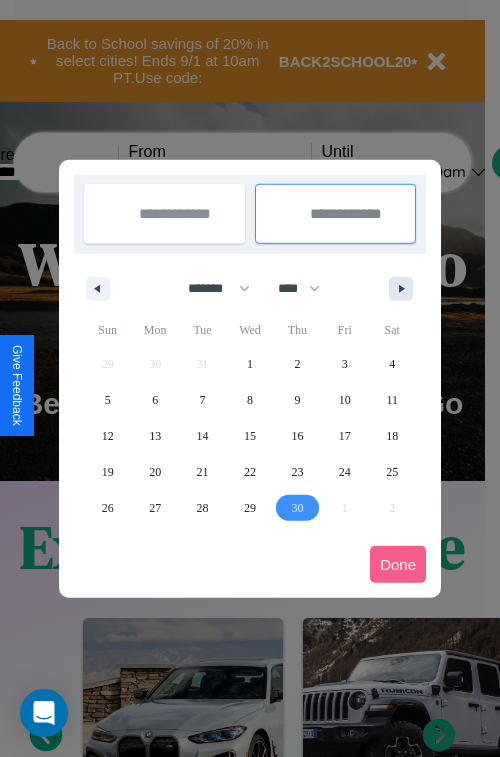click at bounding box center [405, 289] 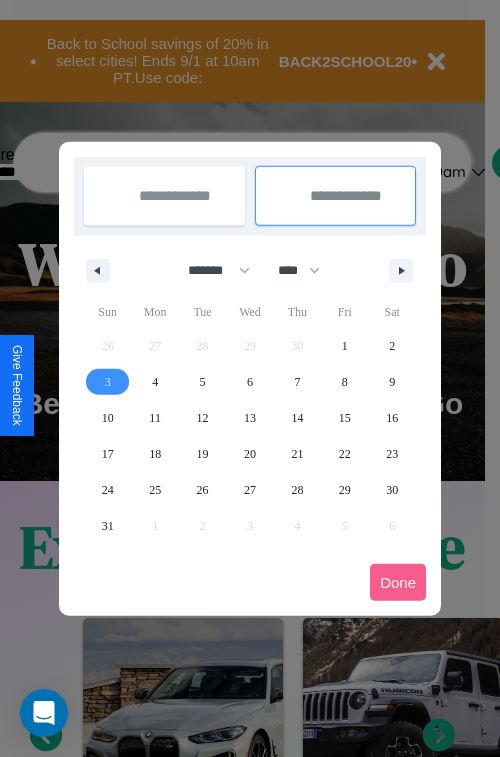click on "3" at bounding box center (108, 382) 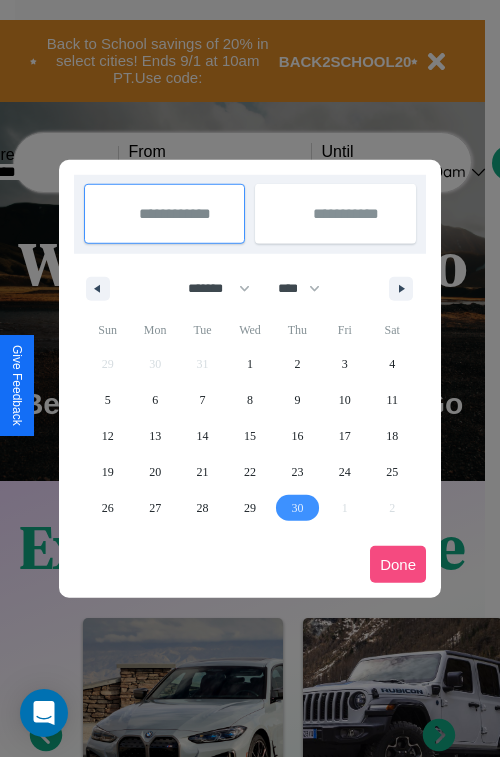 click on "Done" at bounding box center [398, 564] 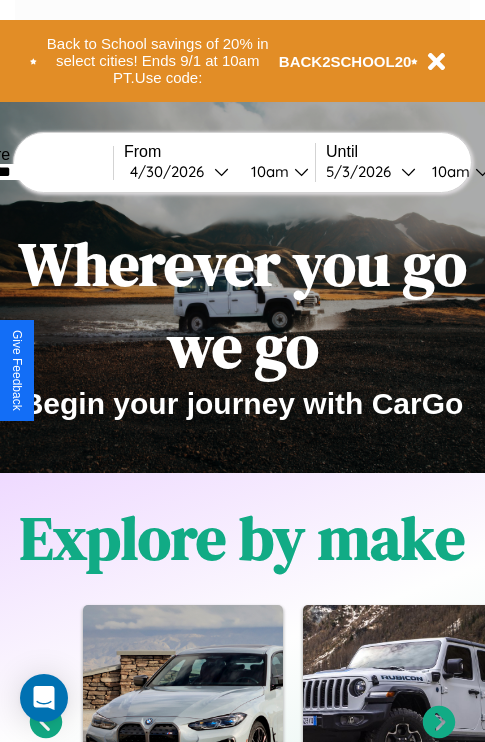scroll, scrollTop: 0, scrollLeft: 72, axis: horizontal 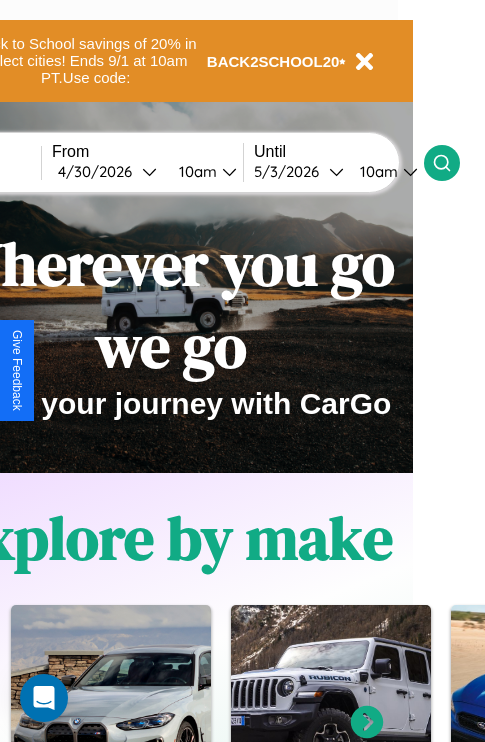click 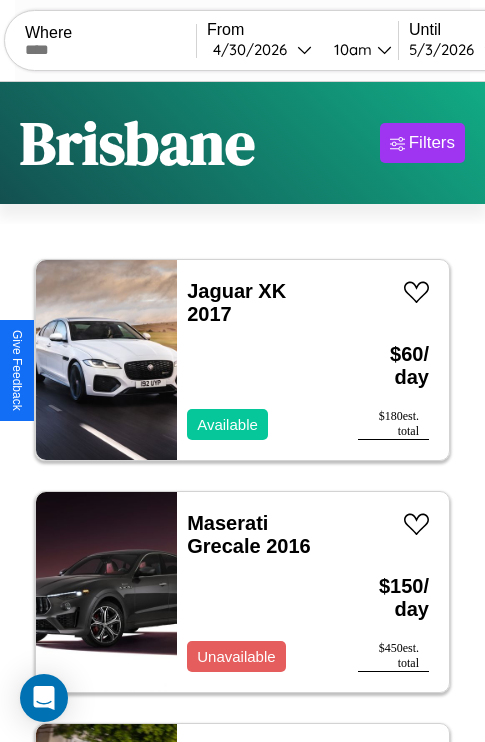 scroll, scrollTop: 89, scrollLeft: 0, axis: vertical 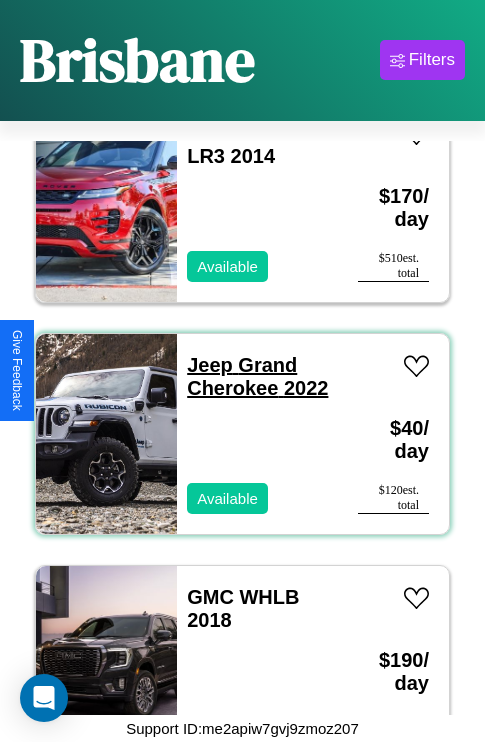 click on "Jeep   Grand Cherokee   2022" at bounding box center (257, 376) 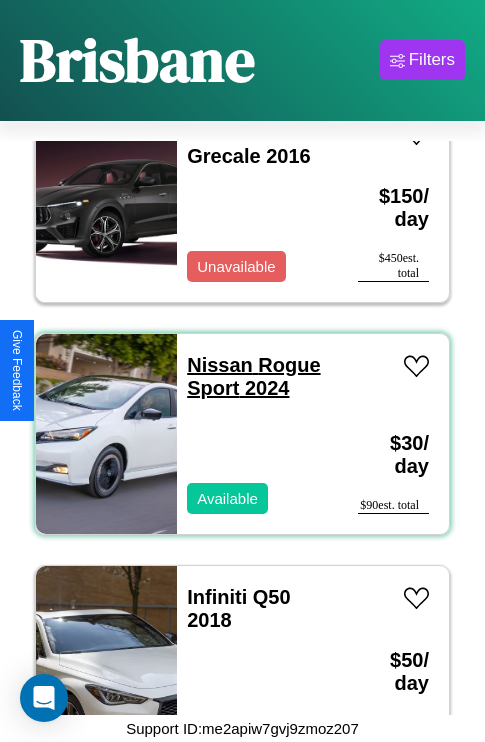 click on "Nissan   Rogue Sport   2024" at bounding box center (253, 376) 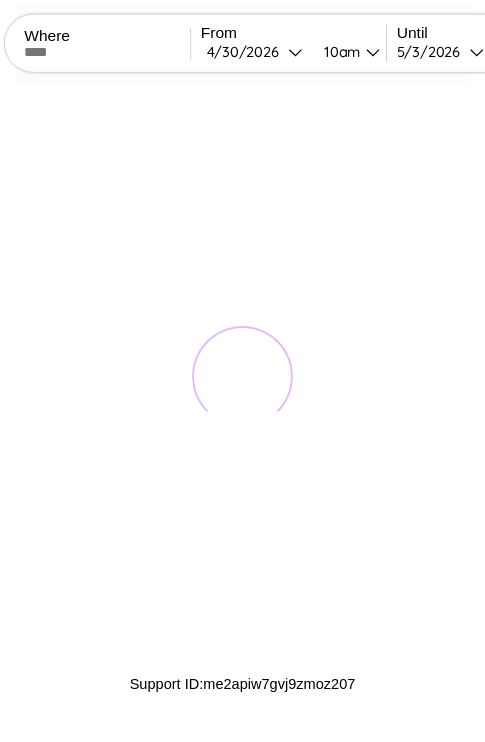 scroll, scrollTop: 0, scrollLeft: 0, axis: both 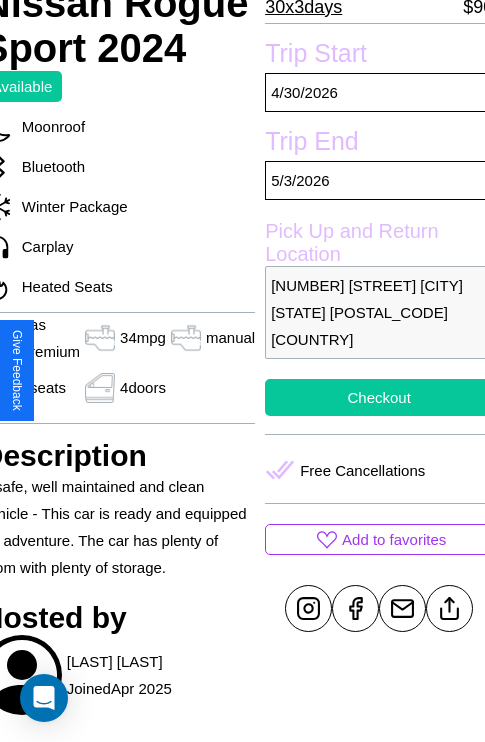 click on "Checkout" at bounding box center (379, 397) 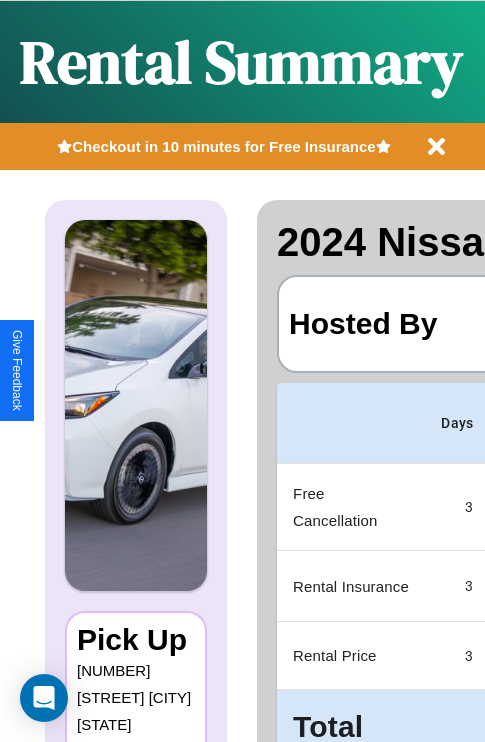 scroll, scrollTop: 0, scrollLeft: 389, axis: horizontal 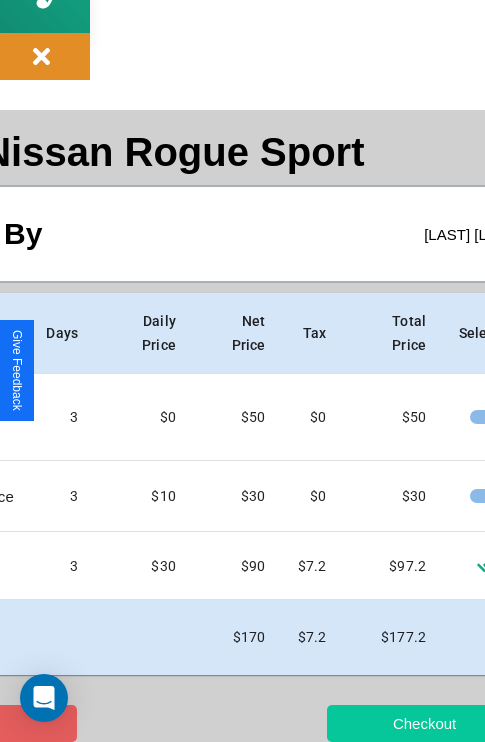 click on "Checkout" at bounding box center (424, 723) 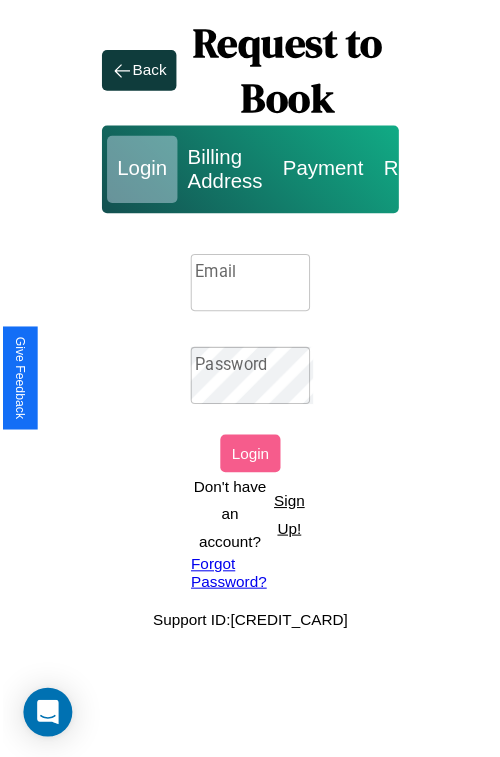 scroll, scrollTop: 0, scrollLeft: 0, axis: both 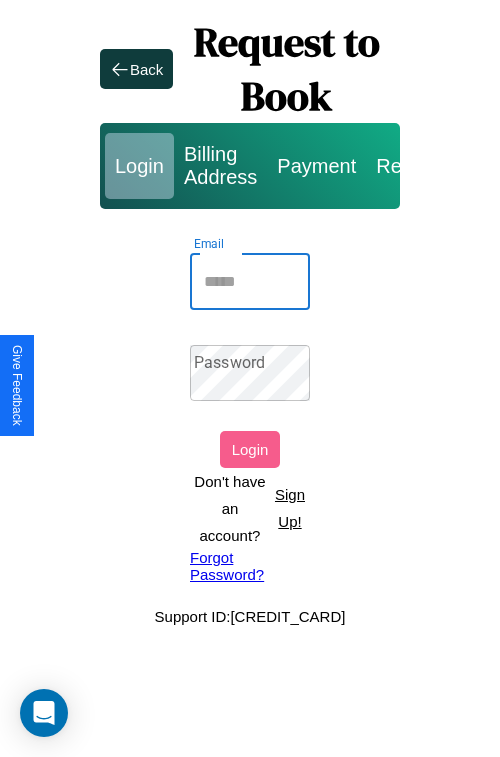 click on "Email" at bounding box center (250, 282) 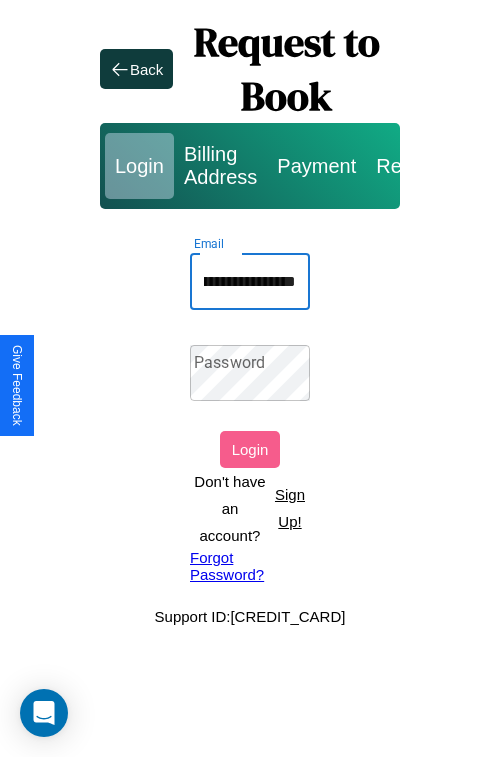 scroll, scrollTop: 0, scrollLeft: 94, axis: horizontal 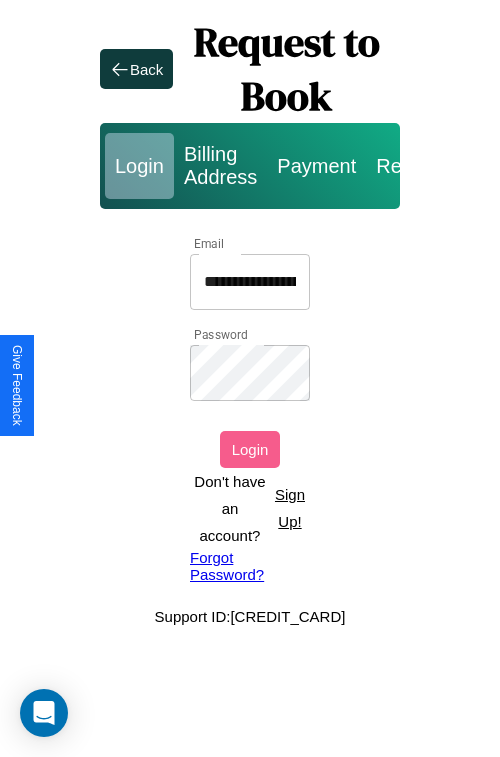 click on "Login" at bounding box center (250, 449) 